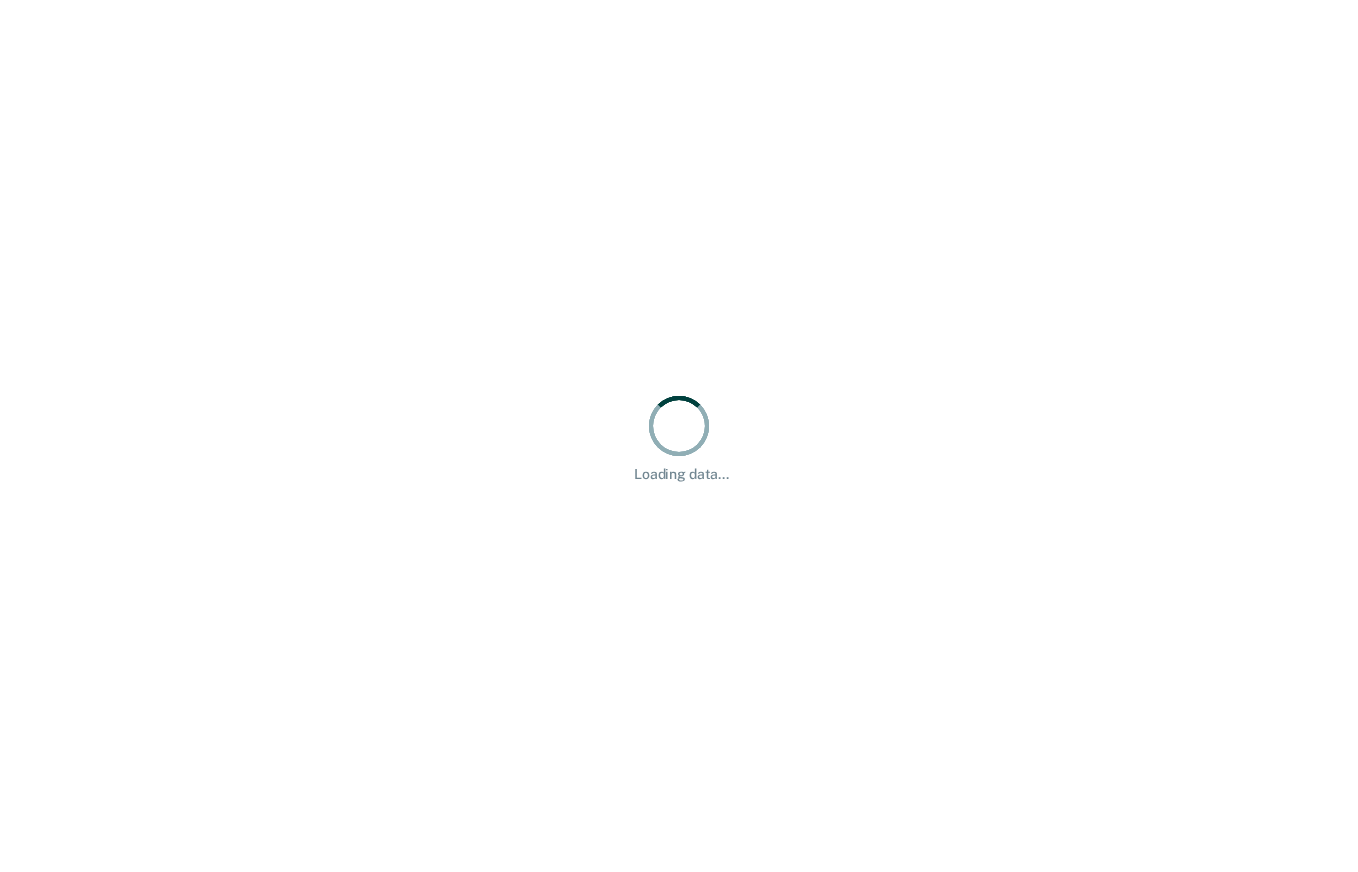 scroll, scrollTop: 0, scrollLeft: 0, axis: both 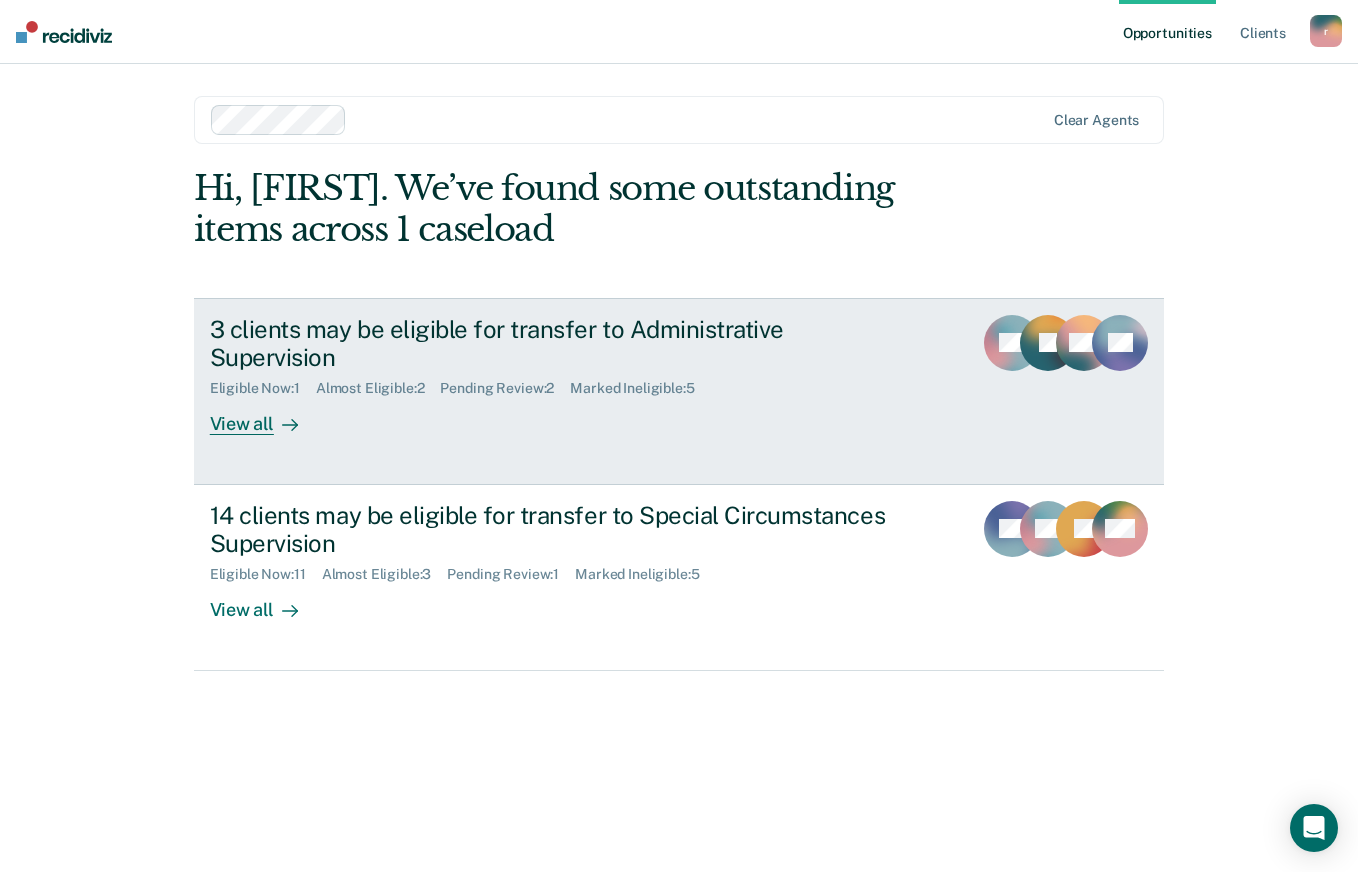 click on "3 clients may be eligible for transfer to Administrative Supervision" at bounding box center (561, 344) 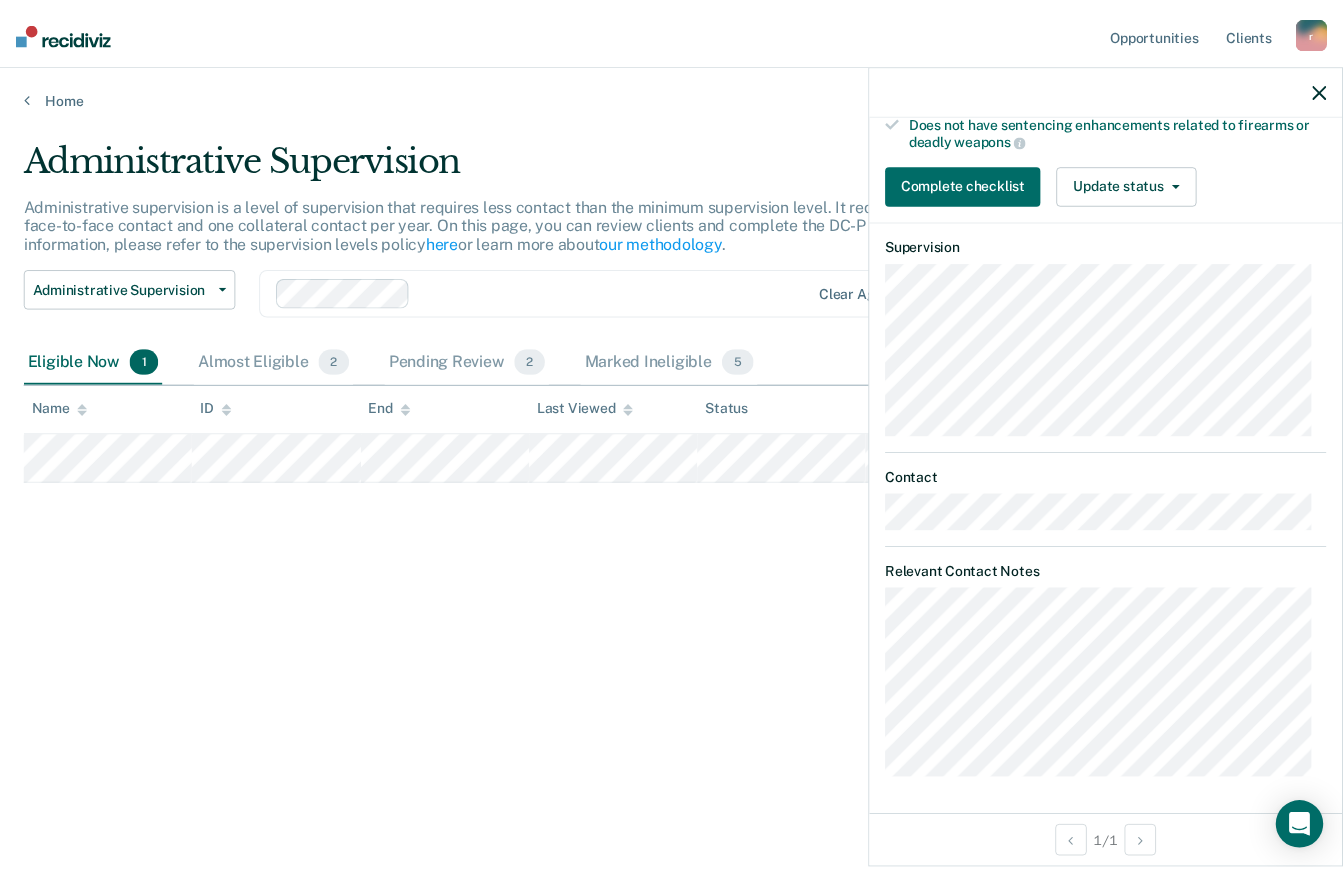 scroll, scrollTop: 477, scrollLeft: 0, axis: vertical 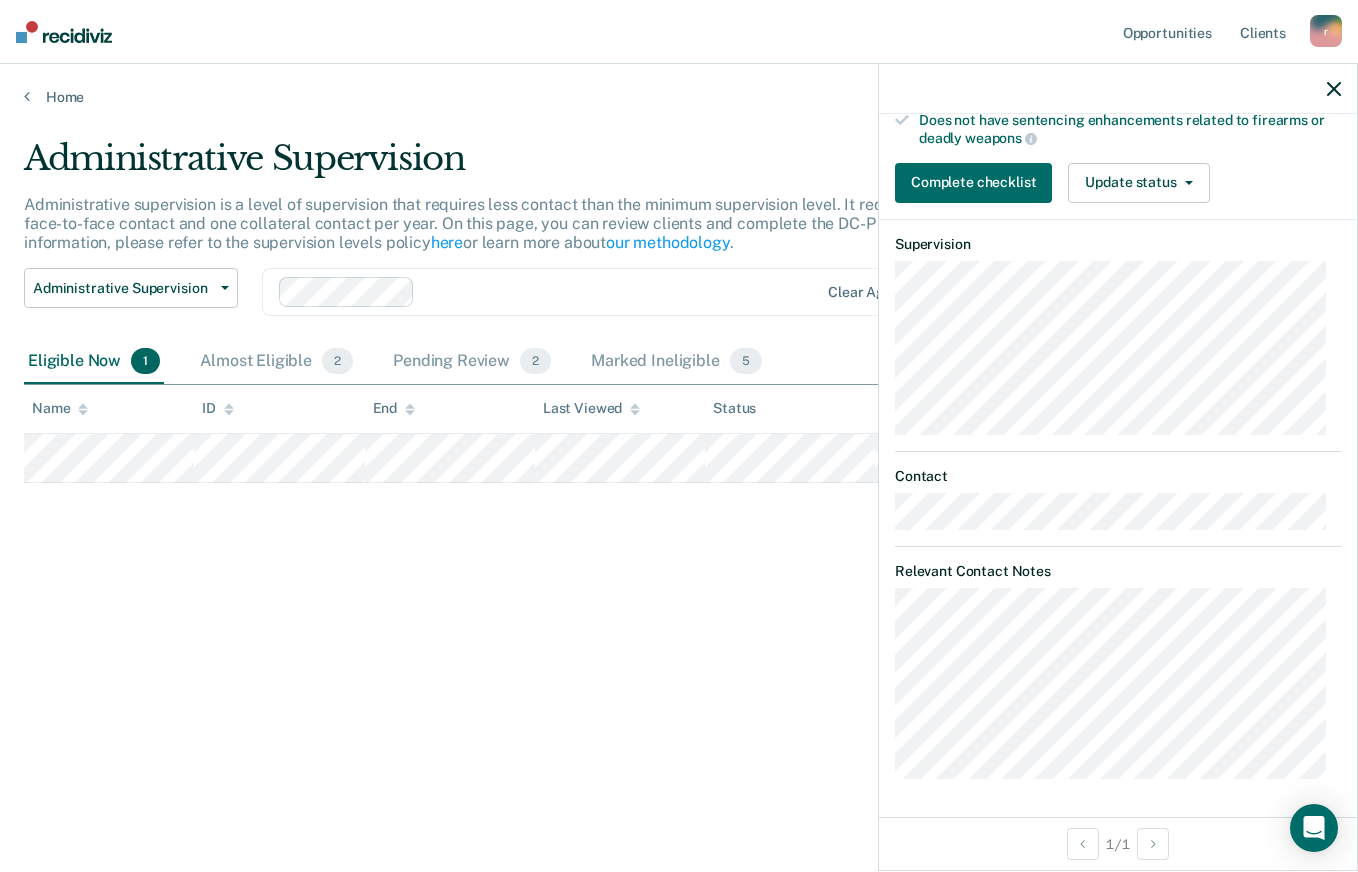 click on "Administrative Supervision   Administrative supervision is a level of supervision that requires less contact than the minimum supervision level. It requires at least one face-to-face contact and one collateral contact per year. On this page, you can review clients and complete the DC-P 402 form. For more information, please refer to the supervision levels policy  here  or learn more about  our methodology . Administrative Supervision Administrative Supervision Special Circumstances Supervision Clear   agents Eligible Now 1 Almost Eligible 2 Pending Review 2 Marked Ineligible 5
To pick up a draggable item, press the space bar.
While dragging, use the arrow keys to move the item.
Press space again to drop the item in its new position, or press escape to cancel.
Name ID End Last Viewed Status Assigned to" at bounding box center (679, 430) 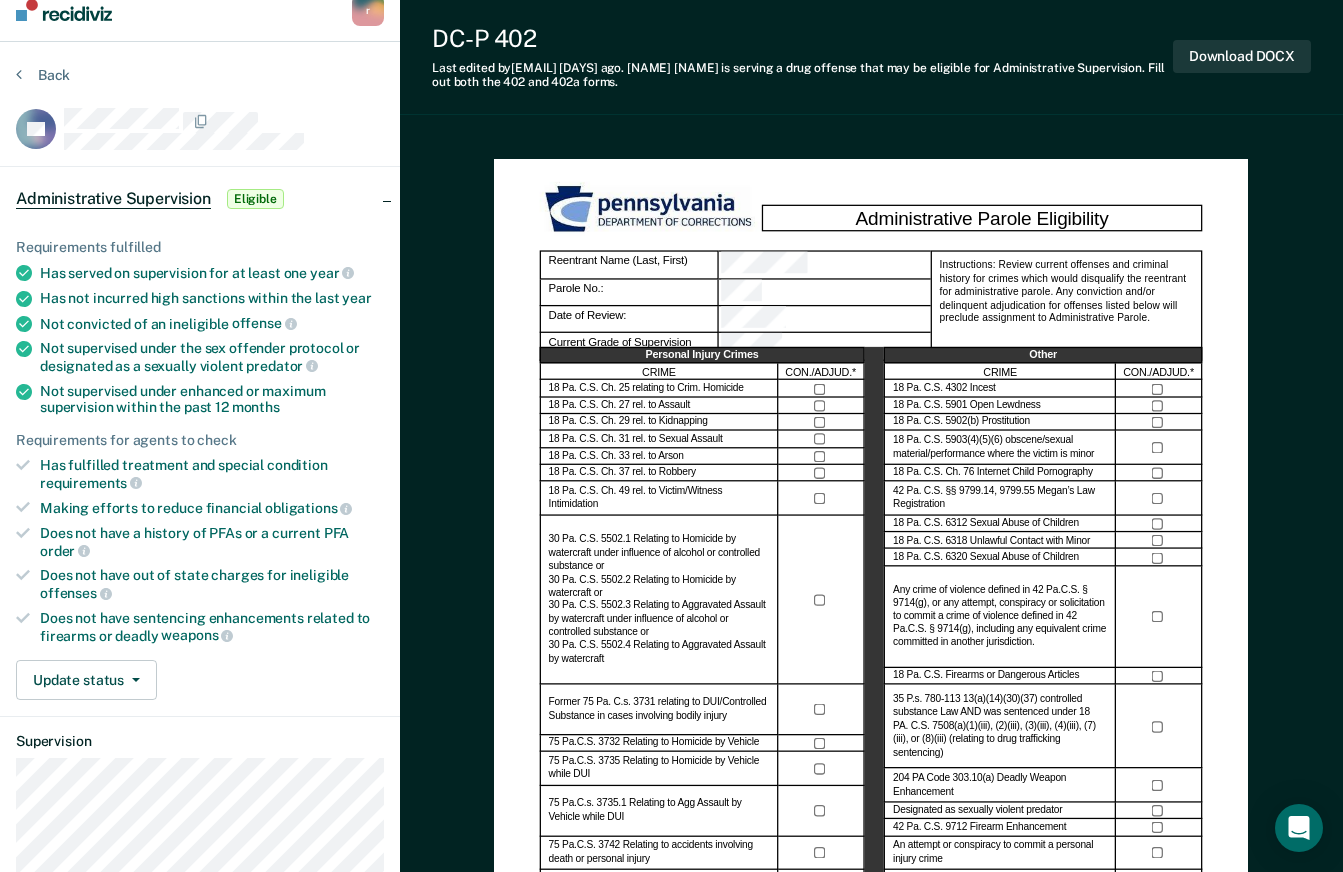 scroll, scrollTop: 0, scrollLeft: 0, axis: both 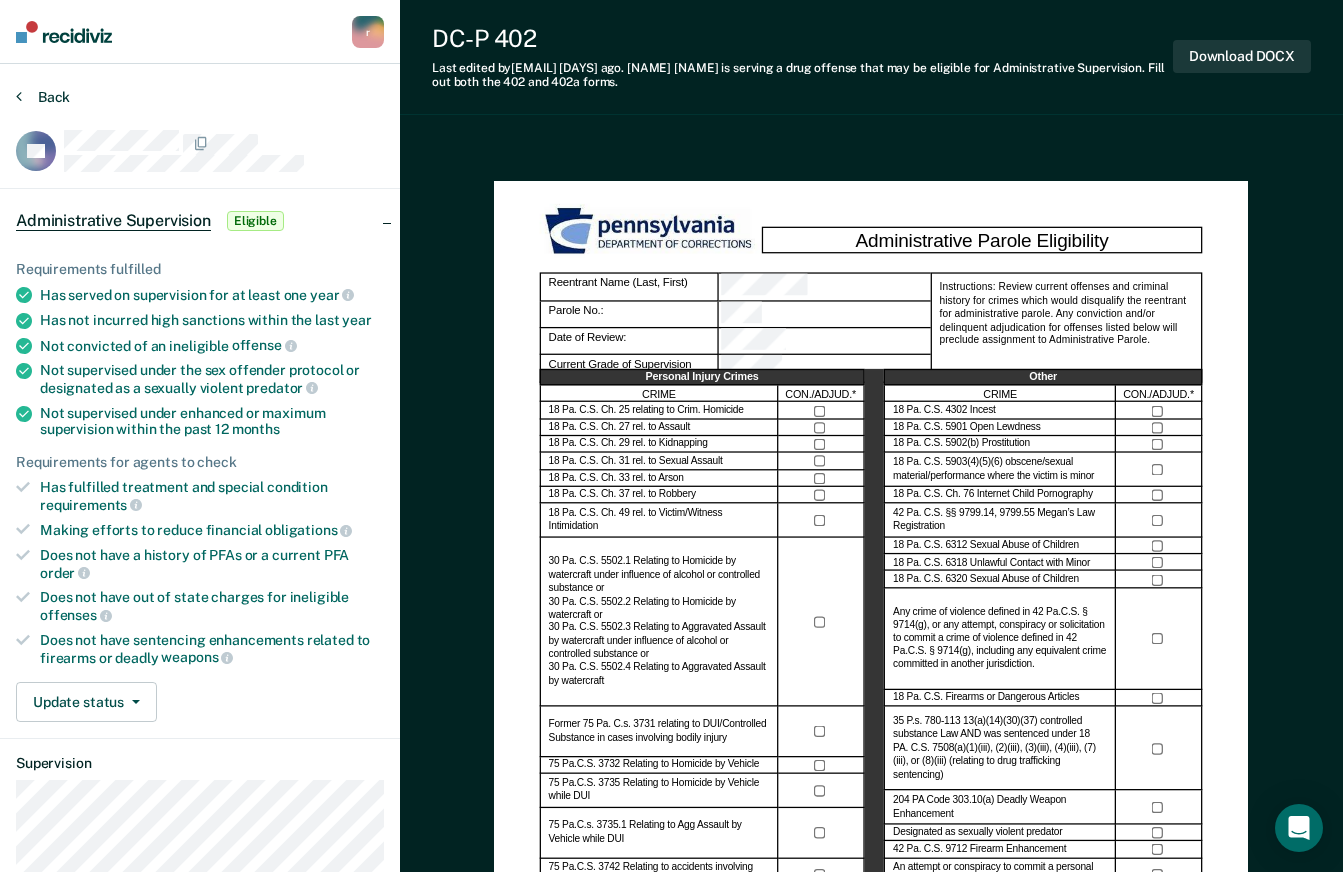 click on "Back" at bounding box center (43, 97) 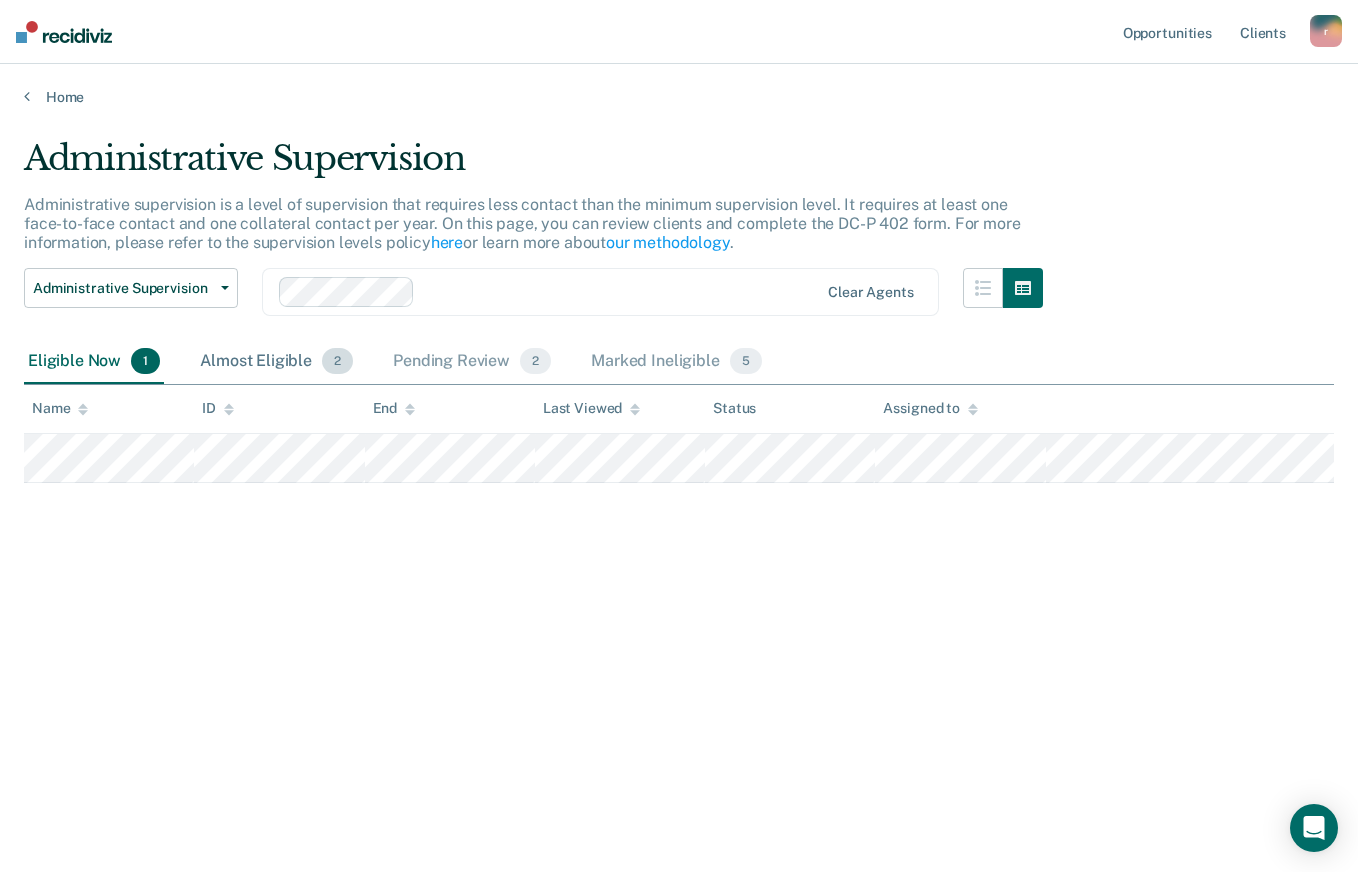 click on "Almost Eligible 2" at bounding box center (276, 362) 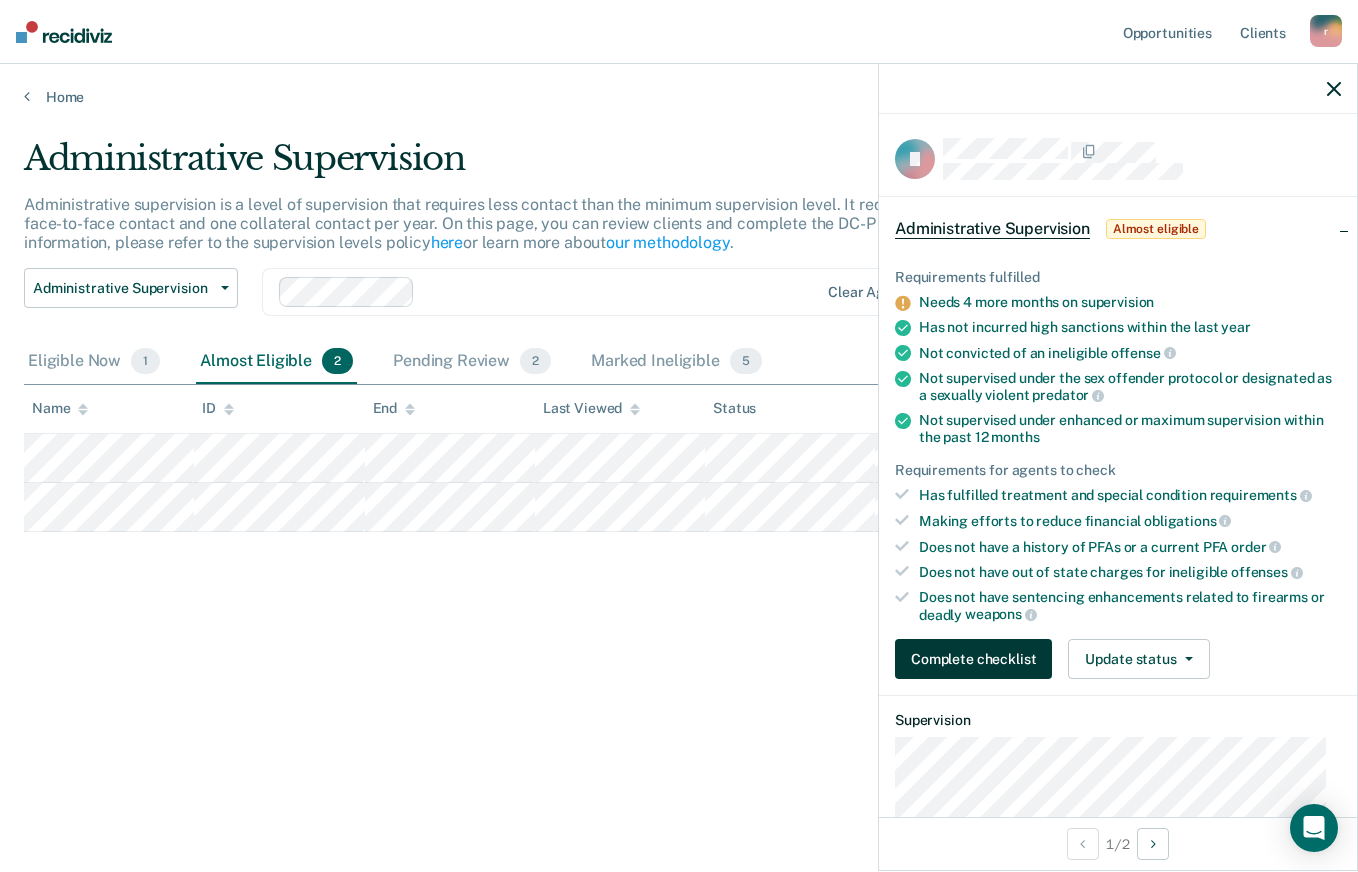 click on "Complete checklist" at bounding box center [973, 659] 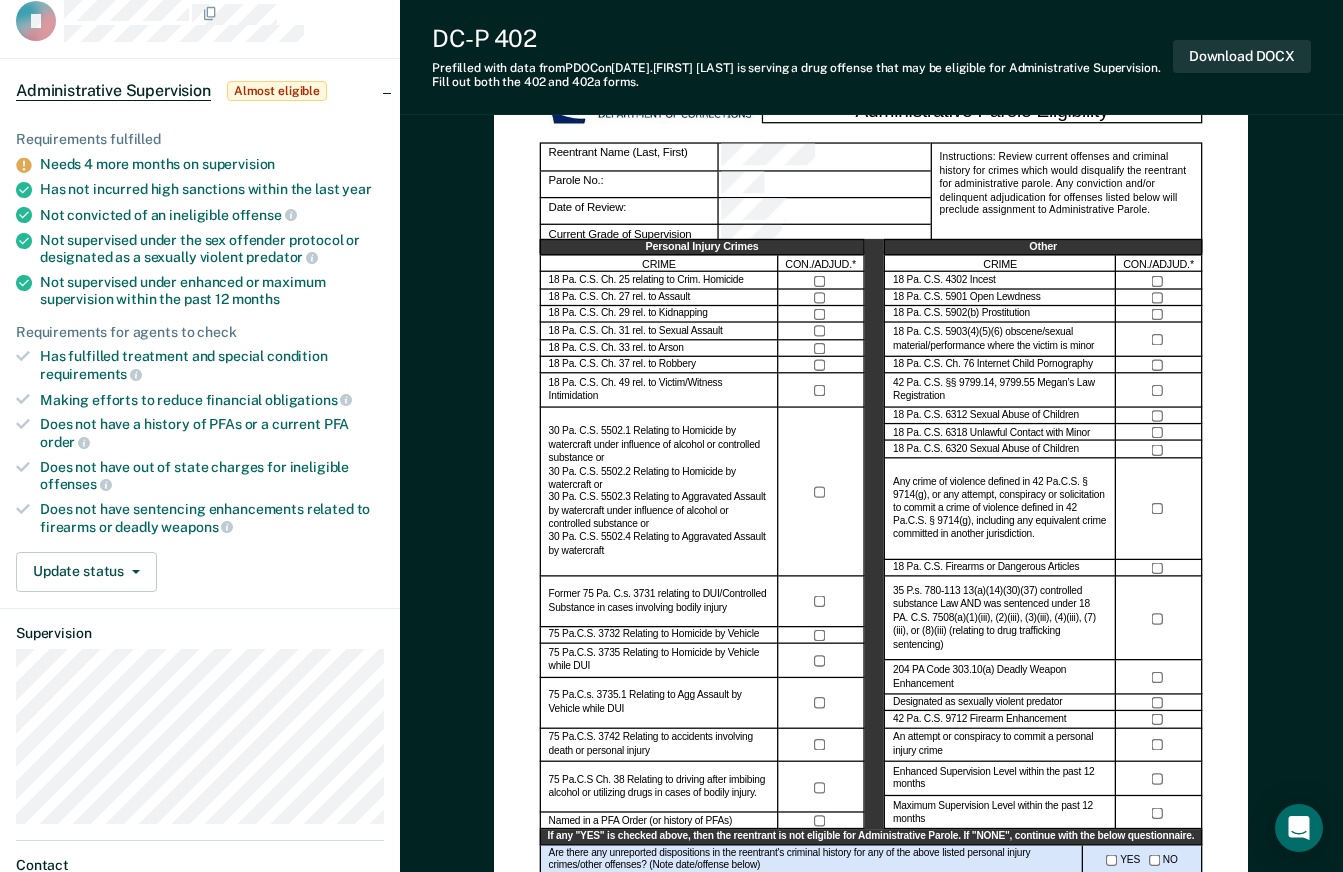 scroll, scrollTop: 0, scrollLeft: 0, axis: both 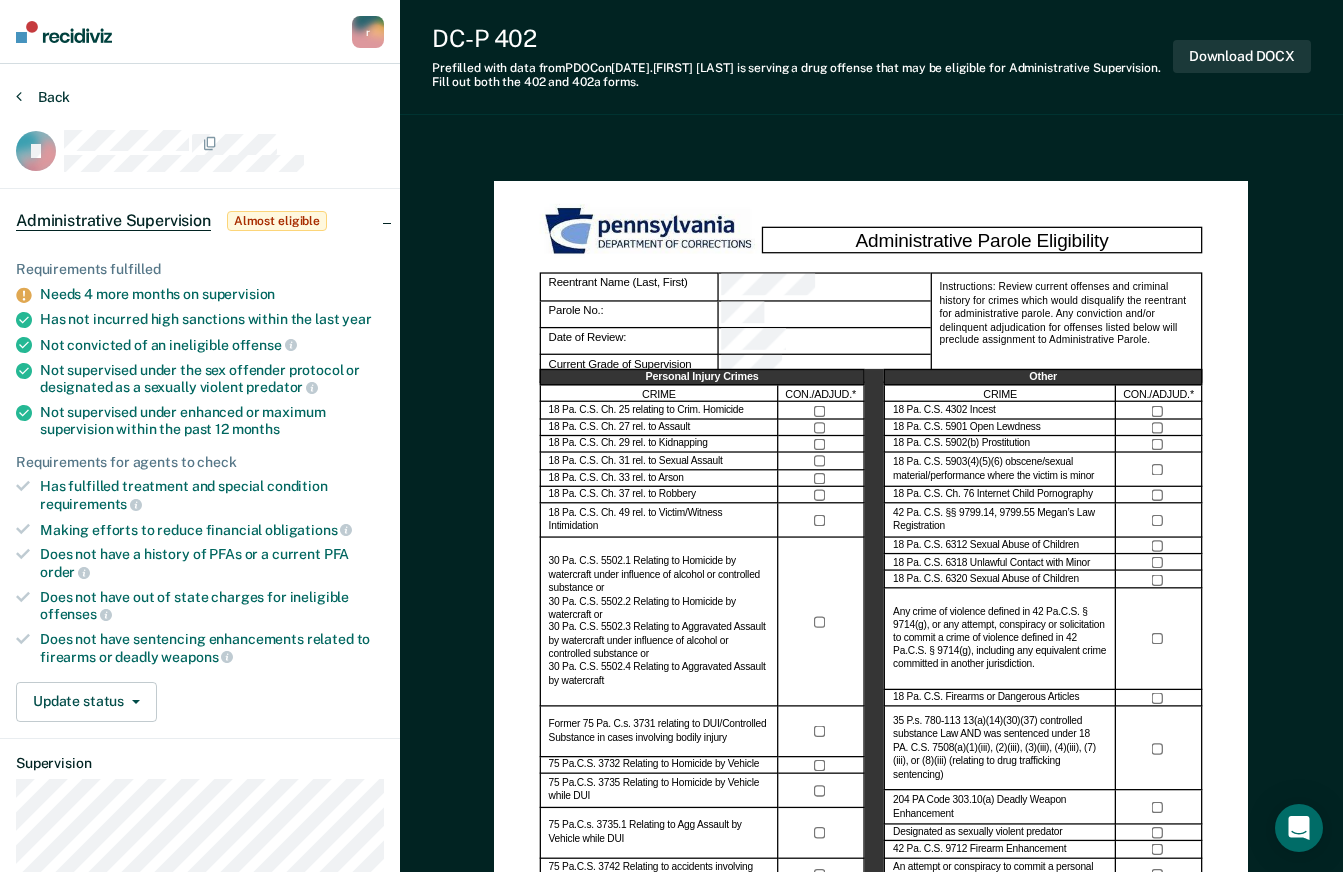 click on "Back" at bounding box center (43, 97) 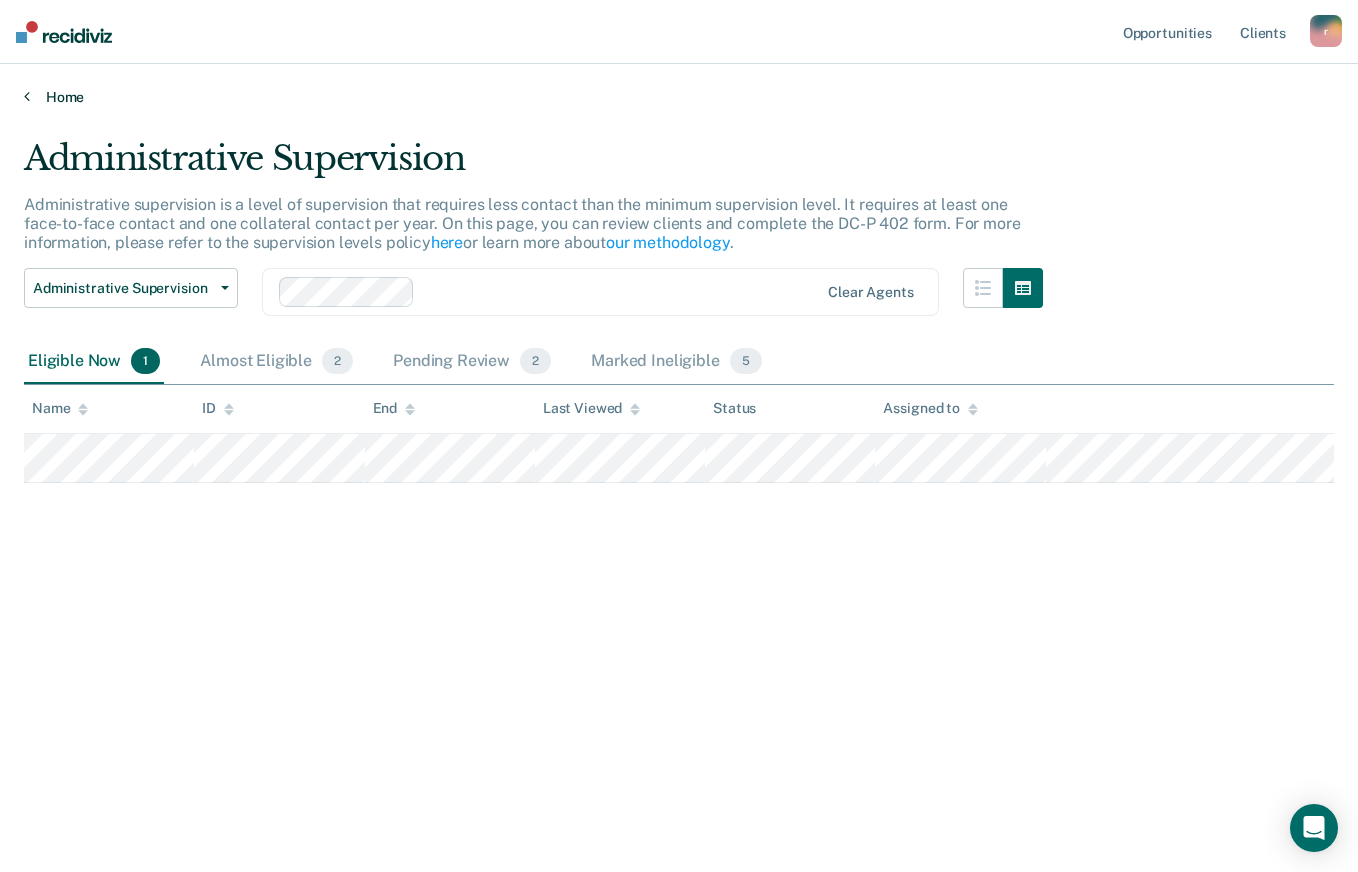 click on "Home" at bounding box center [679, 97] 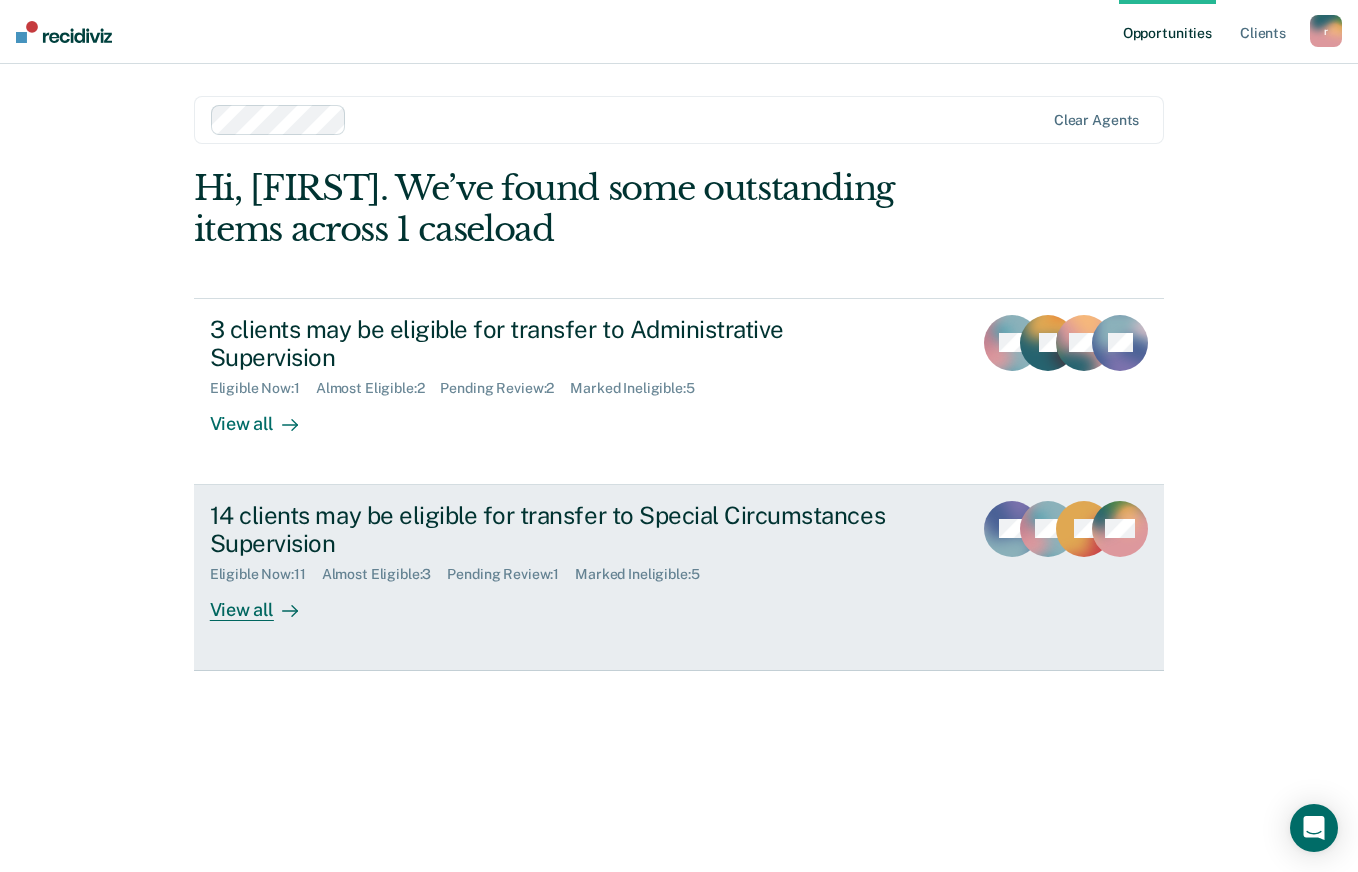 click on "14 clients may be eligible for transfer to Special Circumstances Supervision" at bounding box center (561, 530) 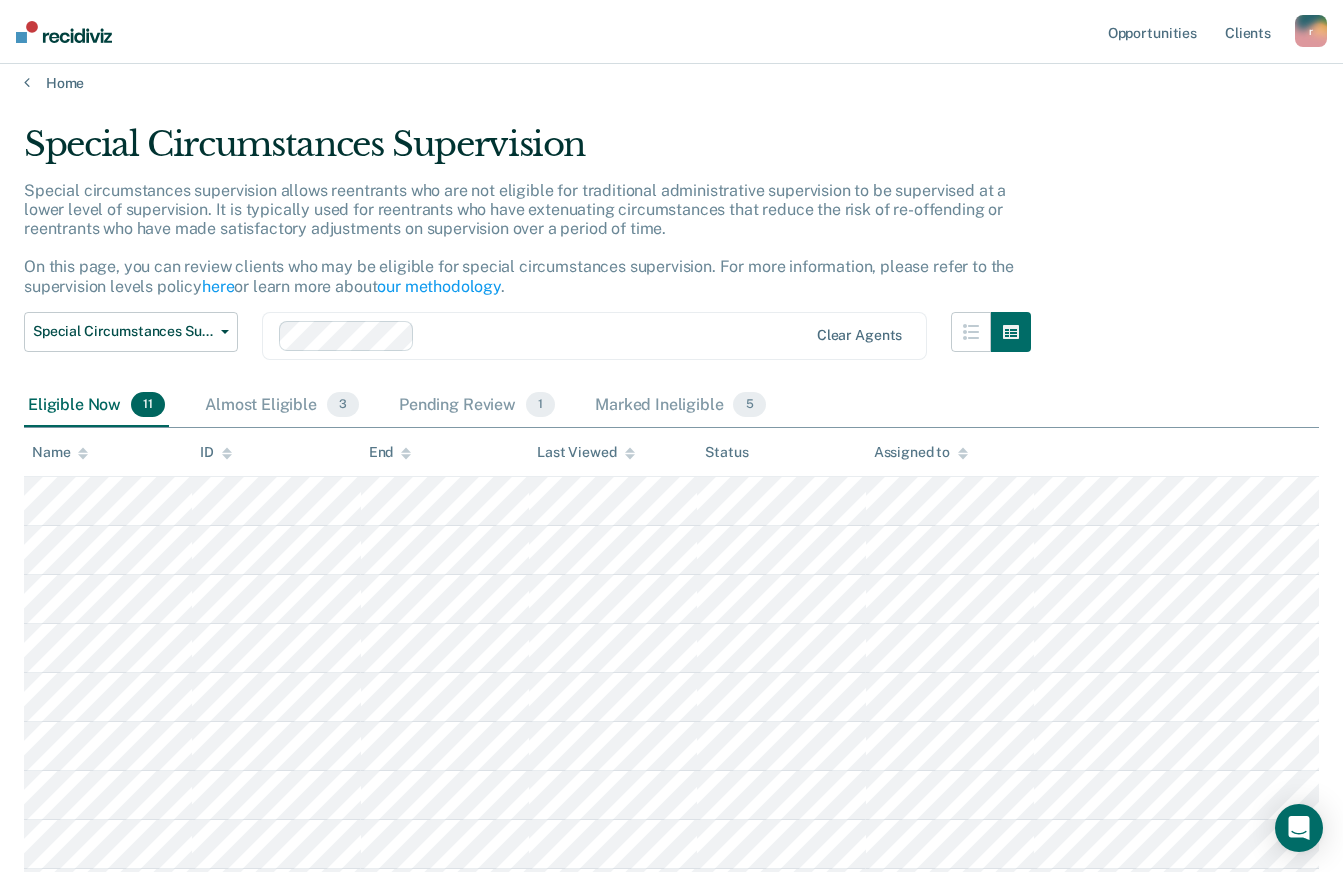 scroll, scrollTop: 302, scrollLeft: 0, axis: vertical 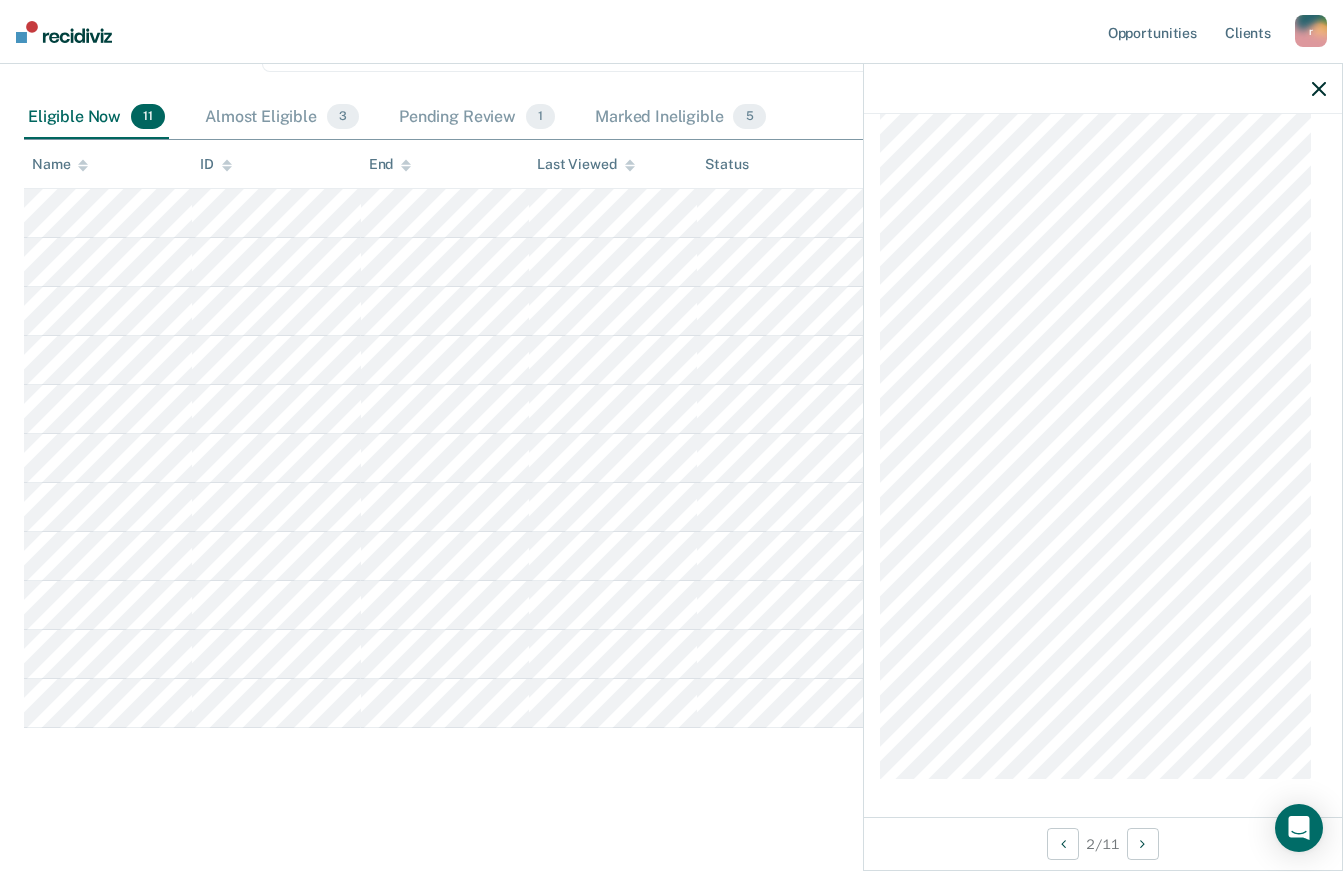 click at bounding box center [1103, 89] 